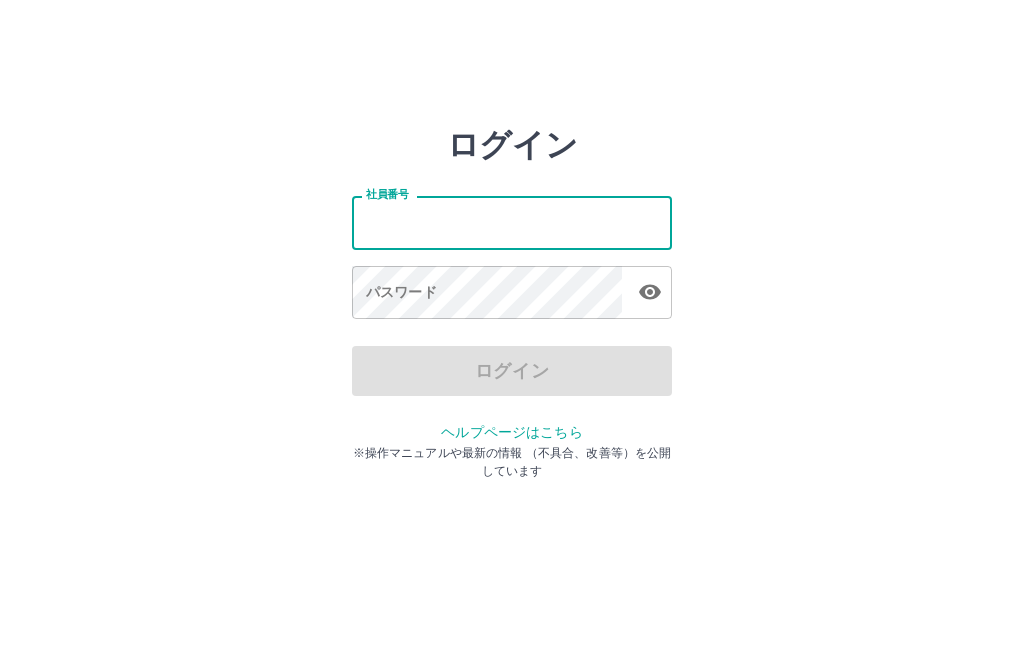 scroll, scrollTop: 0, scrollLeft: 0, axis: both 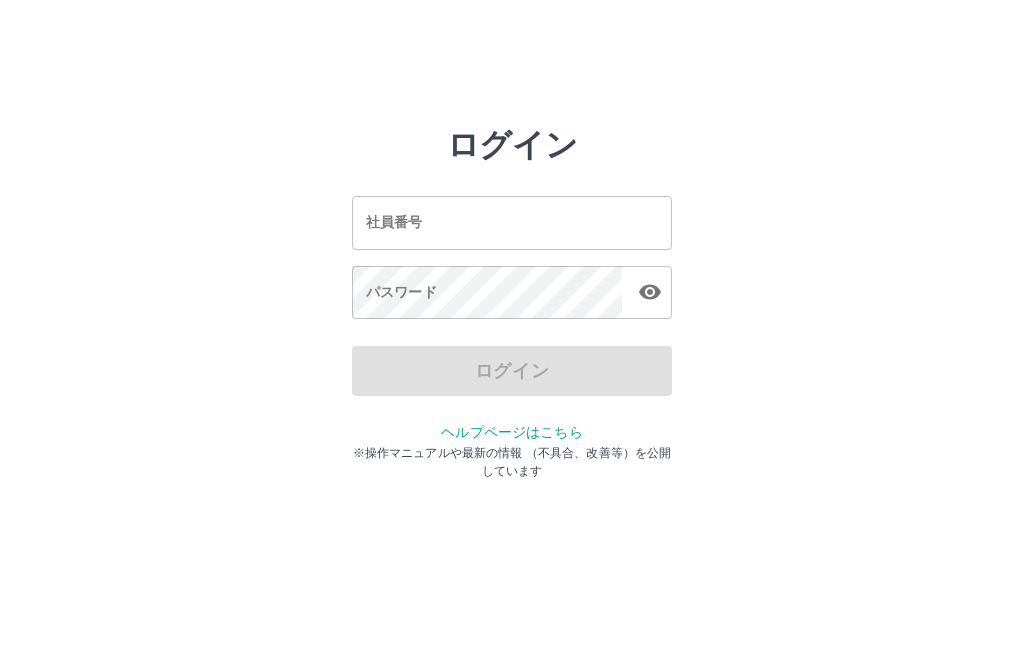 click on "ログイン 社員番号 社員番号 パスワード パスワード ログイン ヘルプページはこちら ※操作マニュアルや最新の情報 （不具合、改善等）を公開しています" at bounding box center [512, 223] 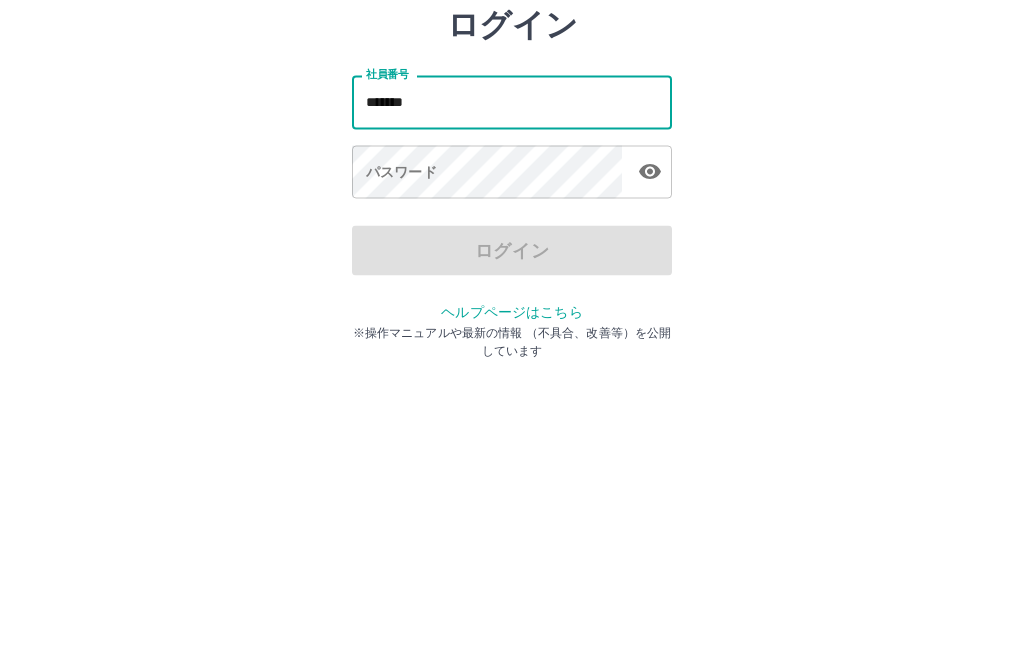 click on "パスワード パスワード" at bounding box center (512, 294) 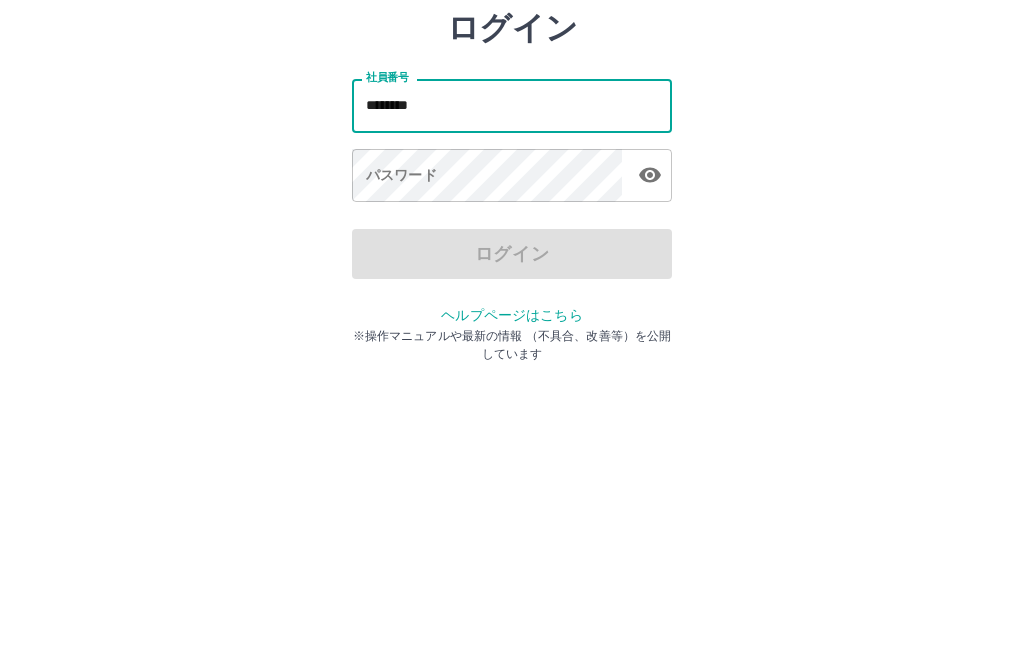 type on "*******" 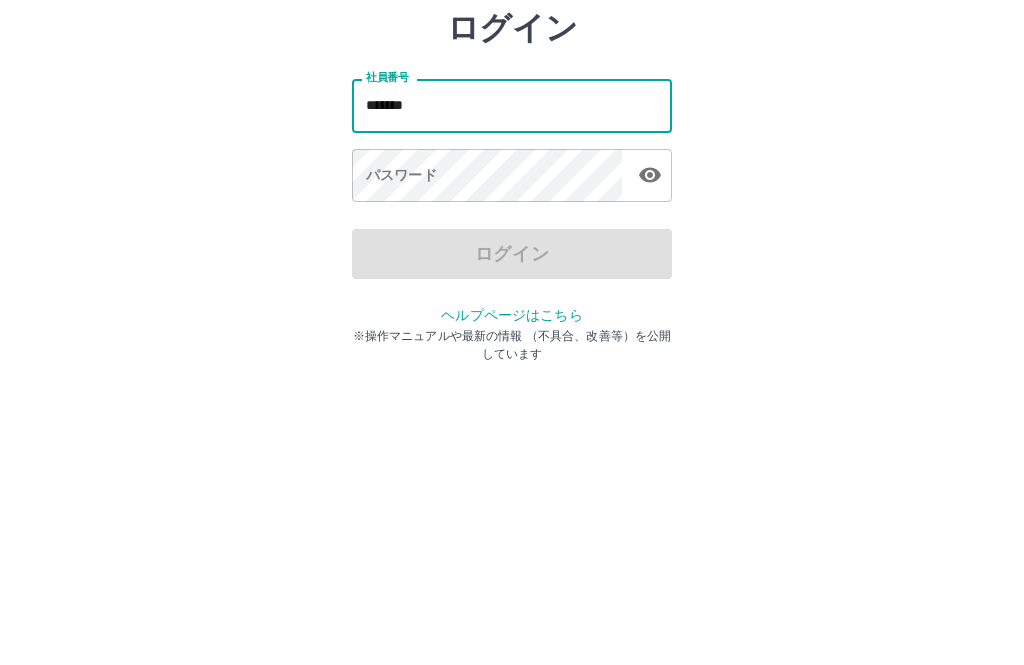 click on "パスワード パスワード" at bounding box center (512, 294) 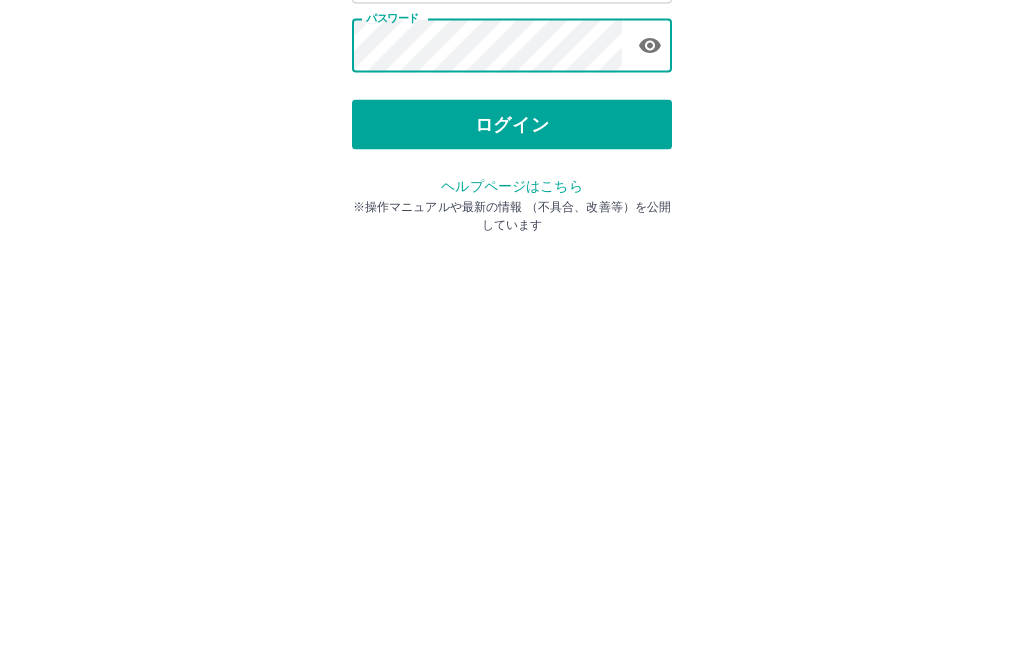 click on "ログイン" at bounding box center (512, 371) 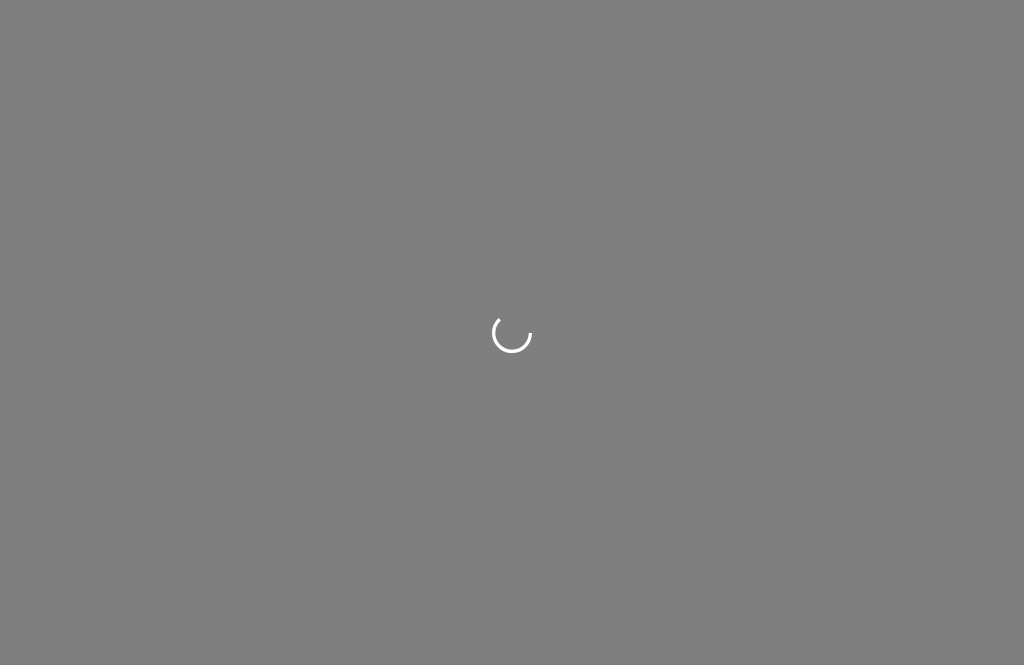 scroll, scrollTop: 0, scrollLeft: 0, axis: both 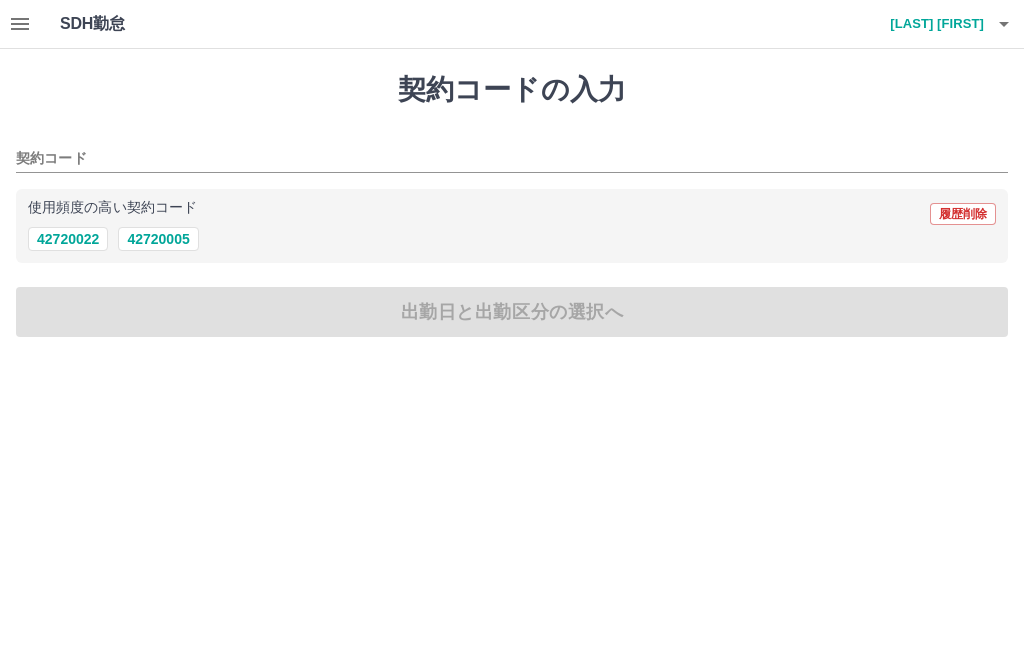click on "42720005" at bounding box center [158, 239] 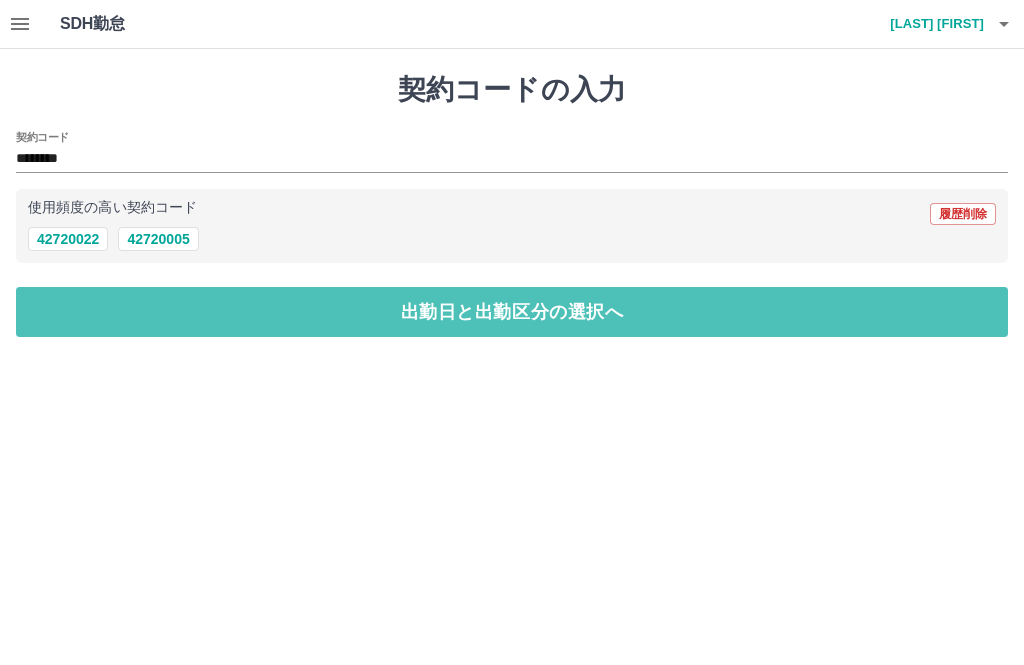click on "出勤日と出勤区分の選択へ" at bounding box center (512, 312) 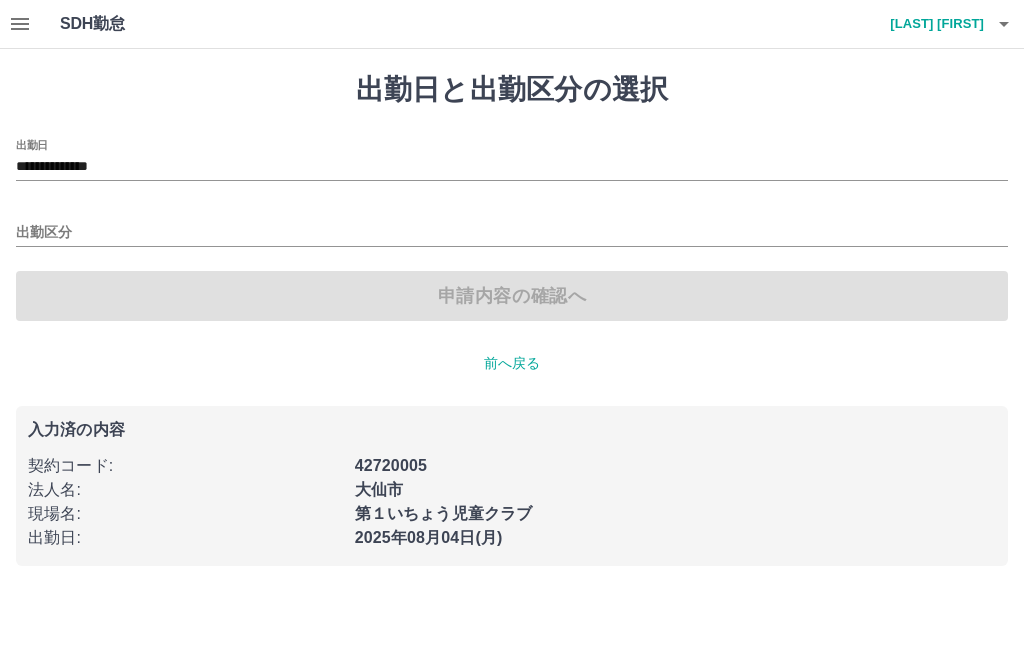 click on "出勤区分" at bounding box center [512, 233] 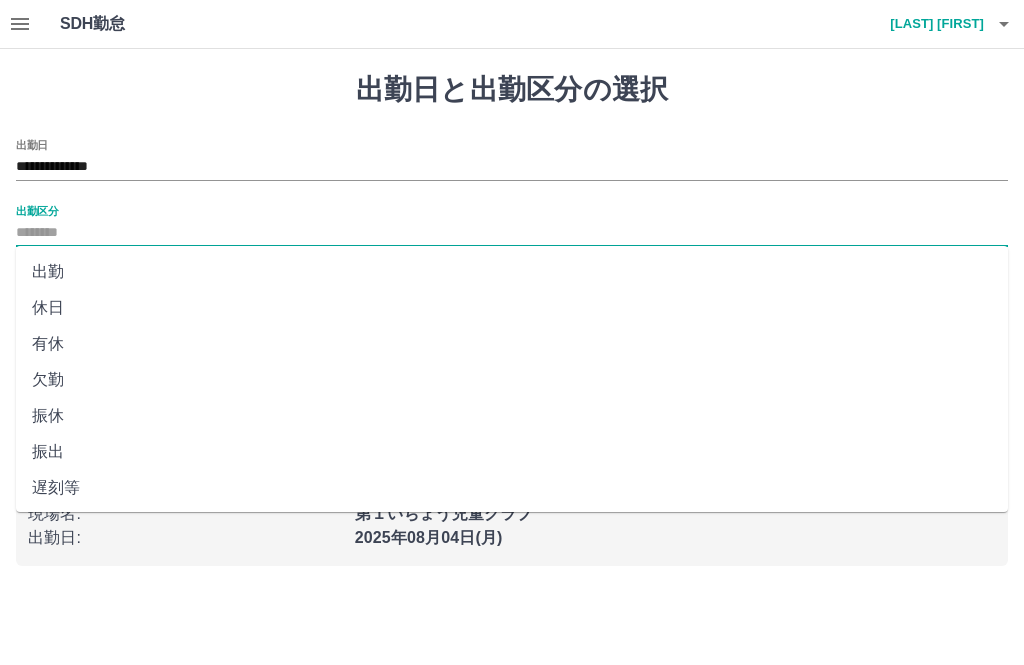 click on "出勤" at bounding box center (512, 272) 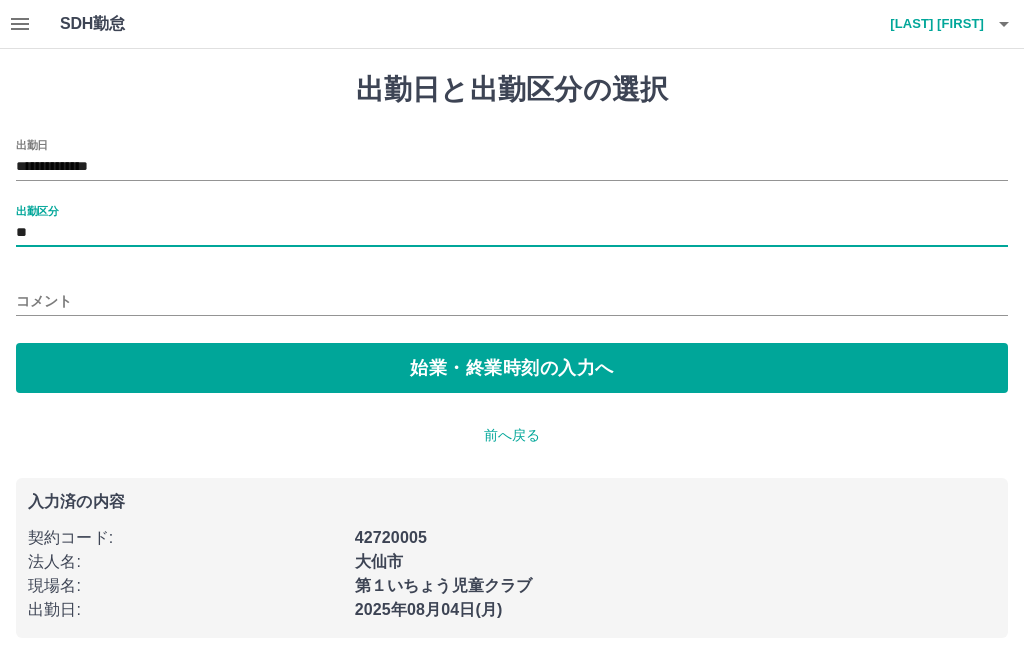 type on "**" 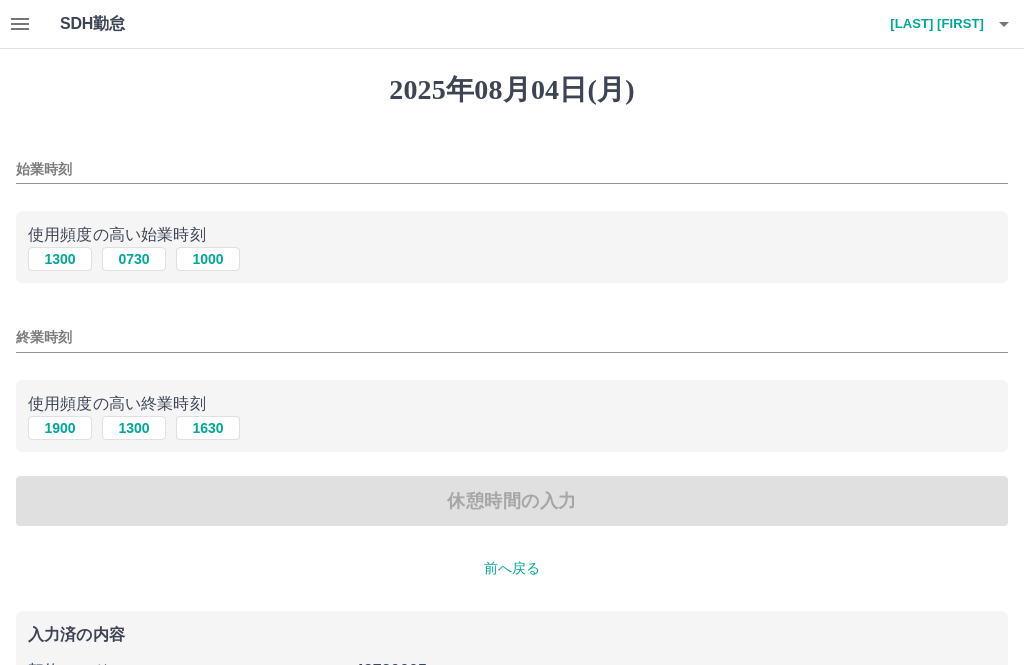 click on "0730" at bounding box center [134, 259] 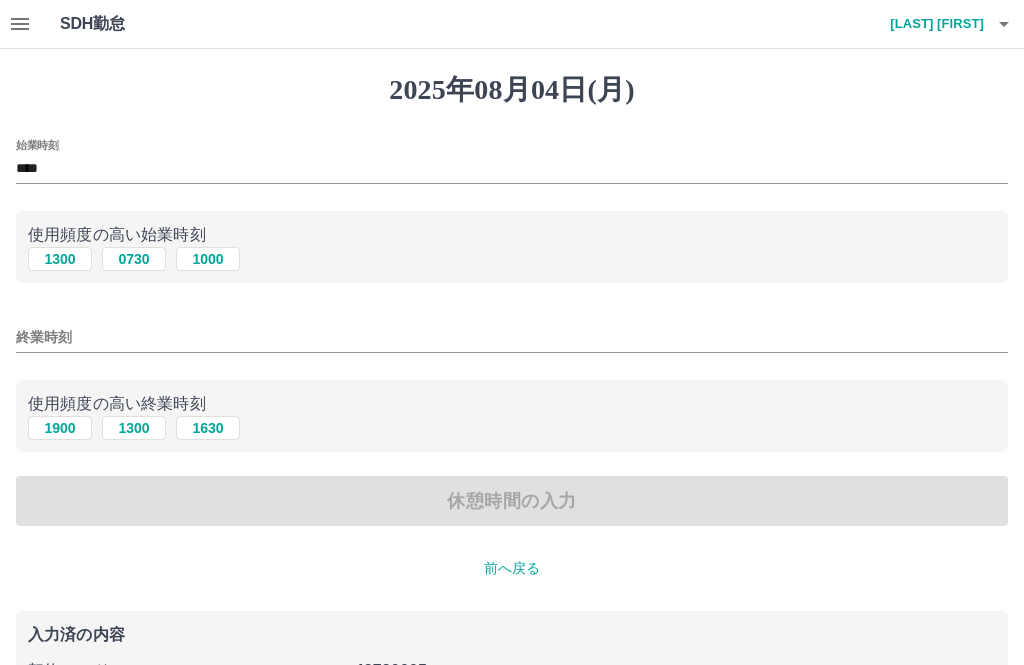 click on "終業時刻" at bounding box center [512, 337] 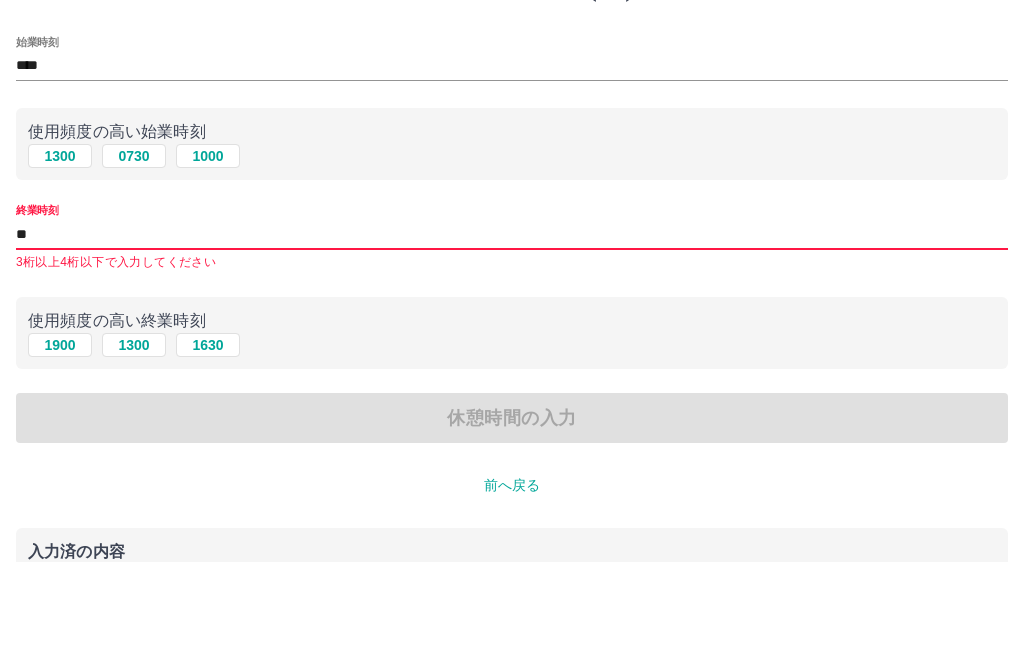 type on "*" 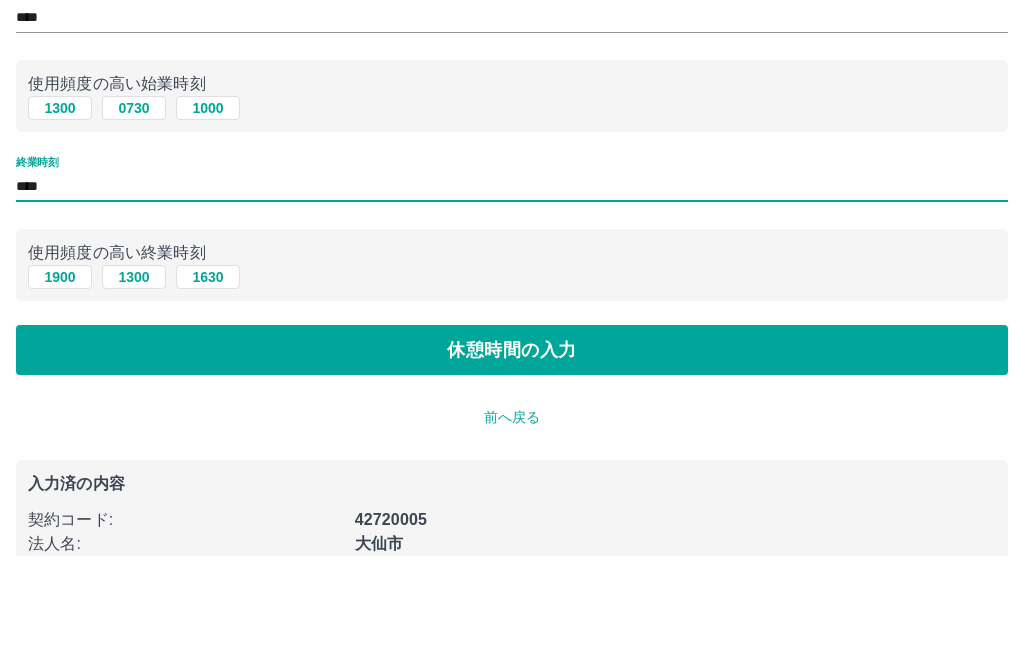 scroll, scrollTop: 64, scrollLeft: 0, axis: vertical 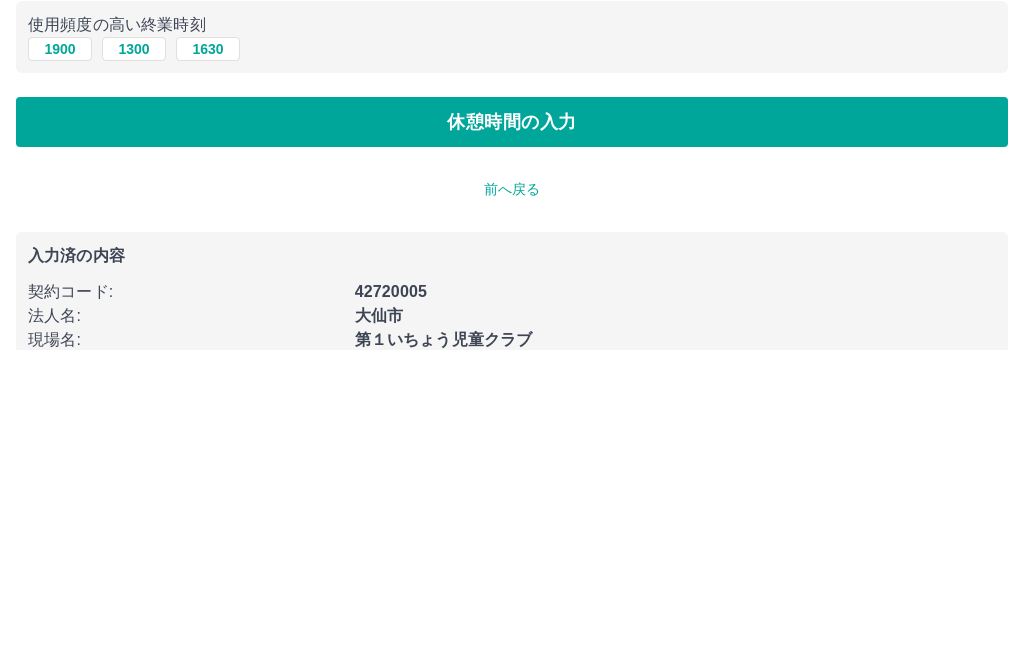type on "****" 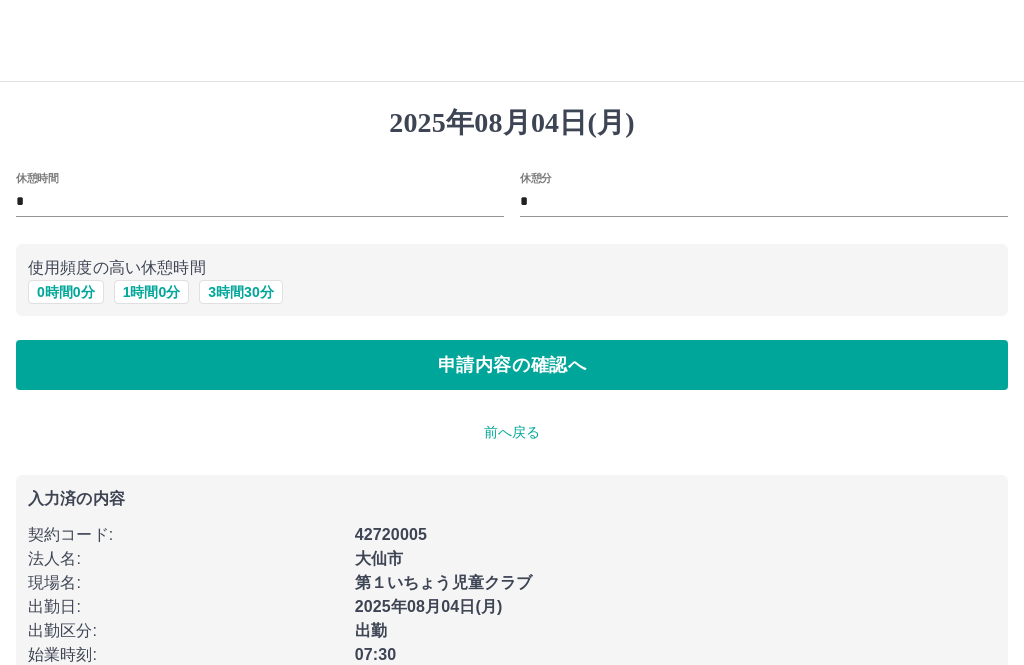 scroll, scrollTop: 34, scrollLeft: 0, axis: vertical 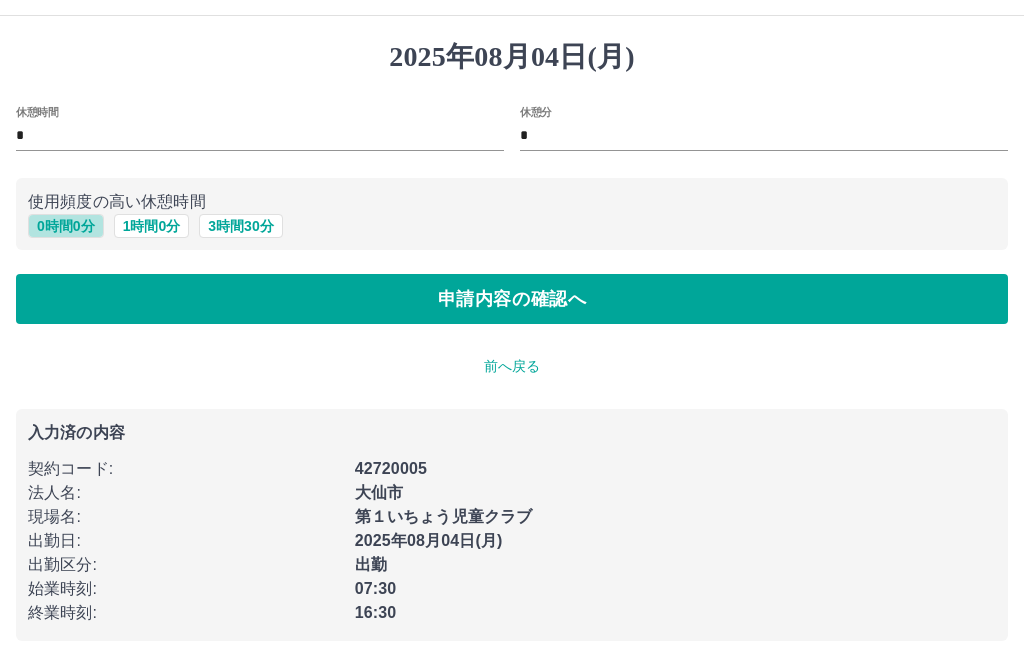 click on "0 時間 0 分" at bounding box center [66, 226] 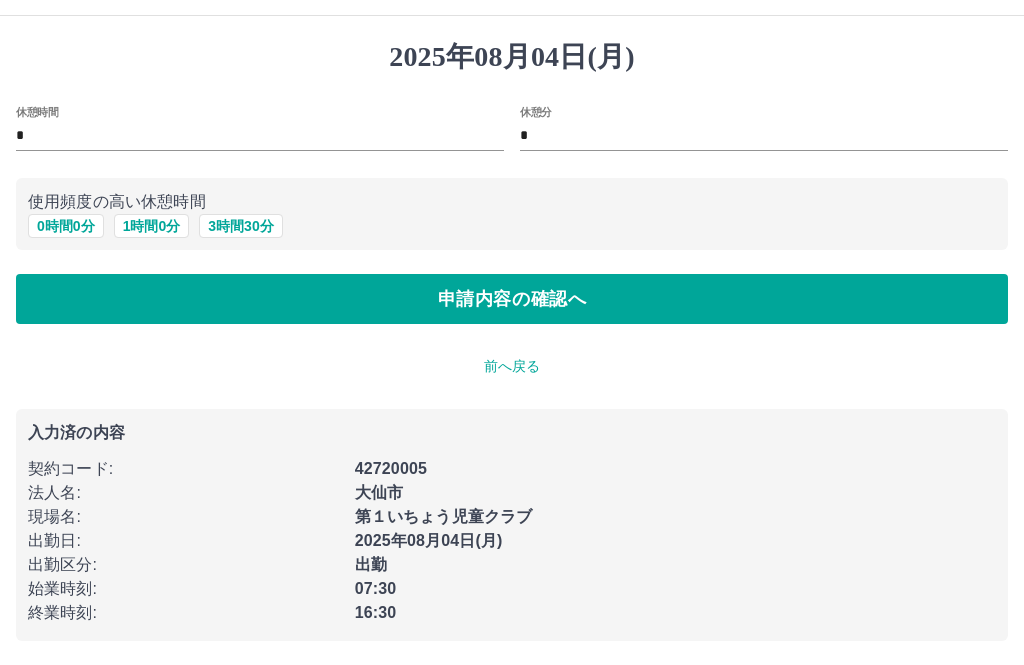 click on "1 時間 0 分" at bounding box center (152, 226) 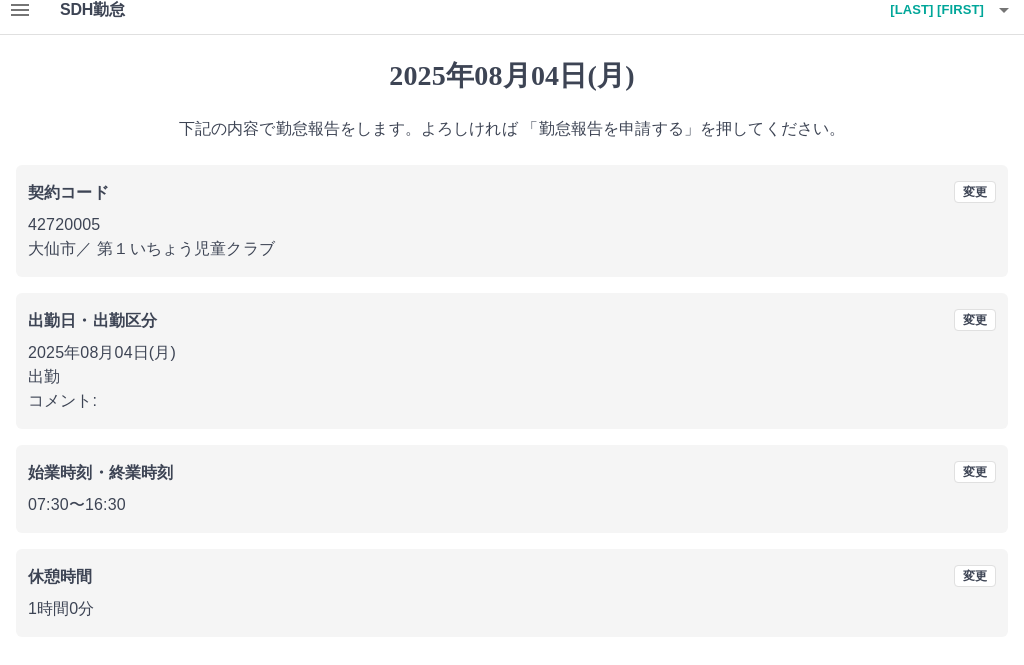 scroll, scrollTop: 19, scrollLeft: 0, axis: vertical 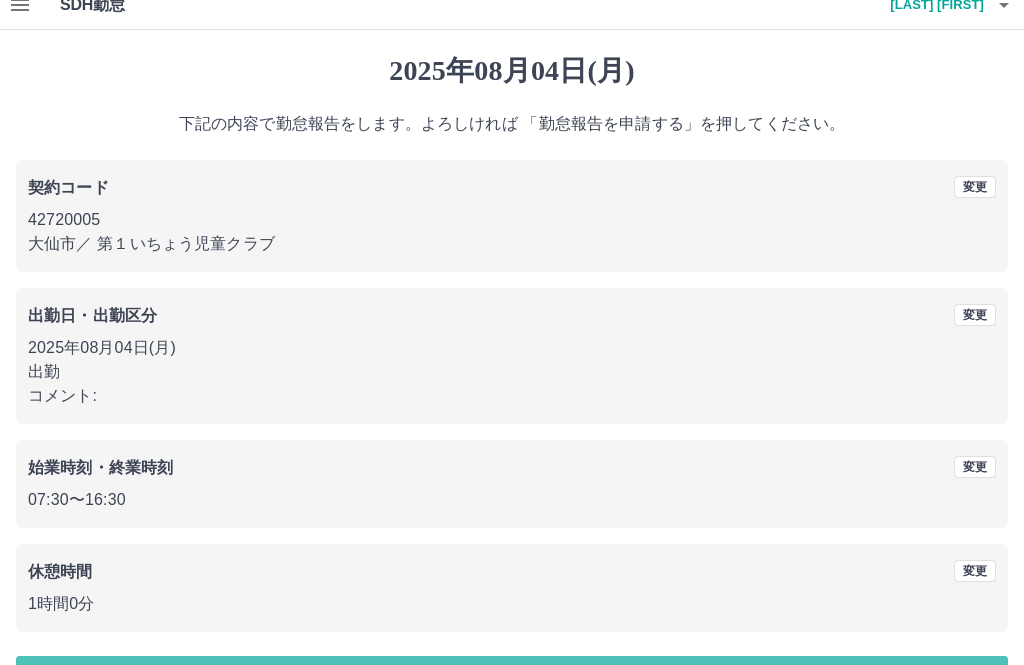 click on "勤怠報告を申請する" at bounding box center (512, 681) 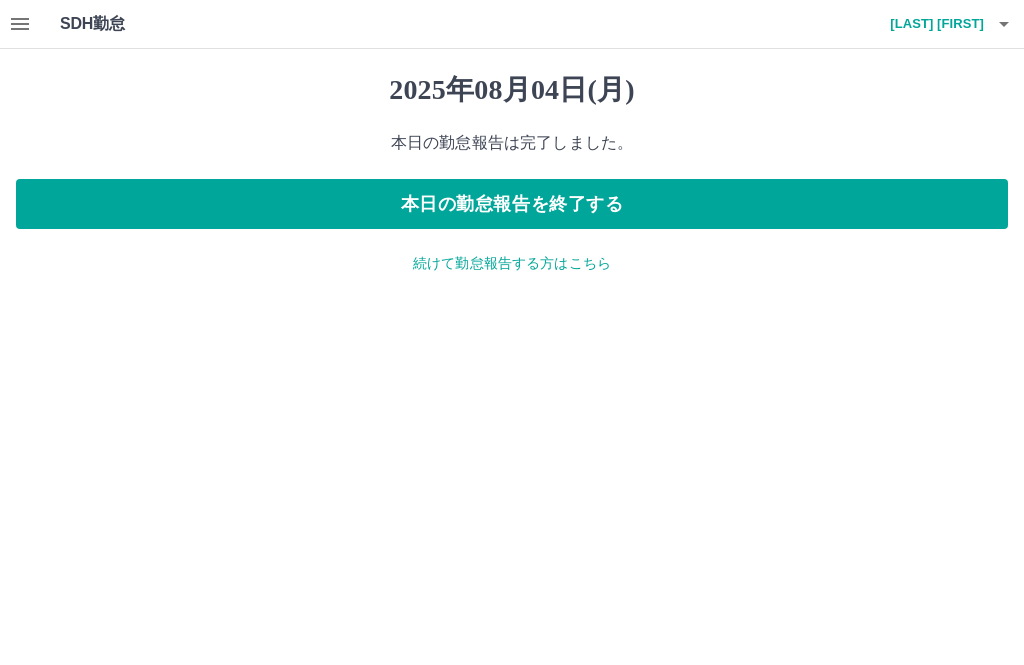scroll, scrollTop: 0, scrollLeft: 0, axis: both 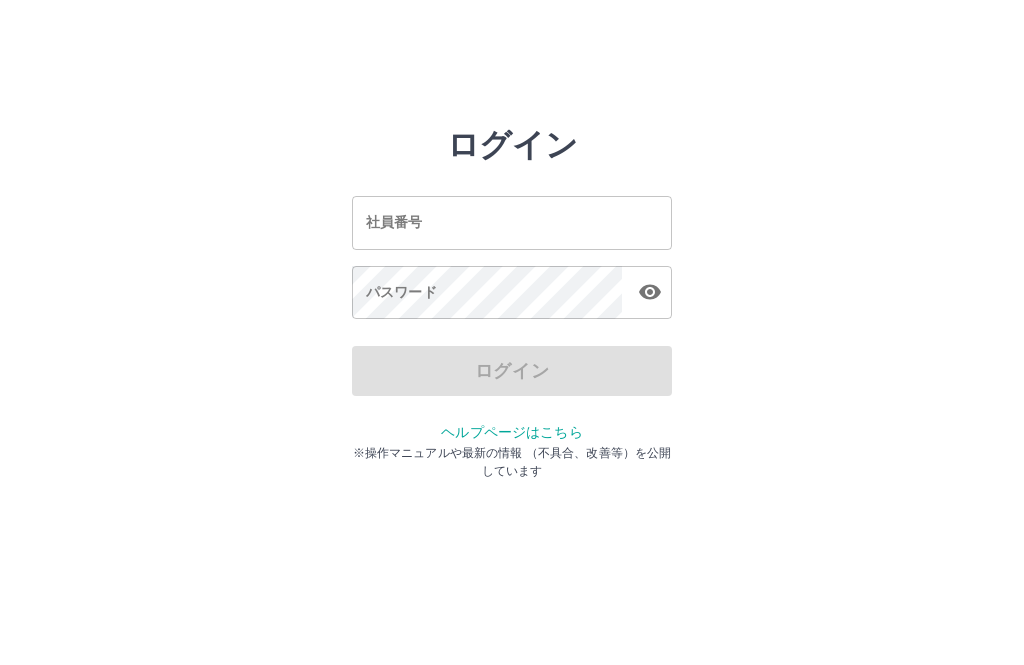 click on "社員番号" at bounding box center (512, 222) 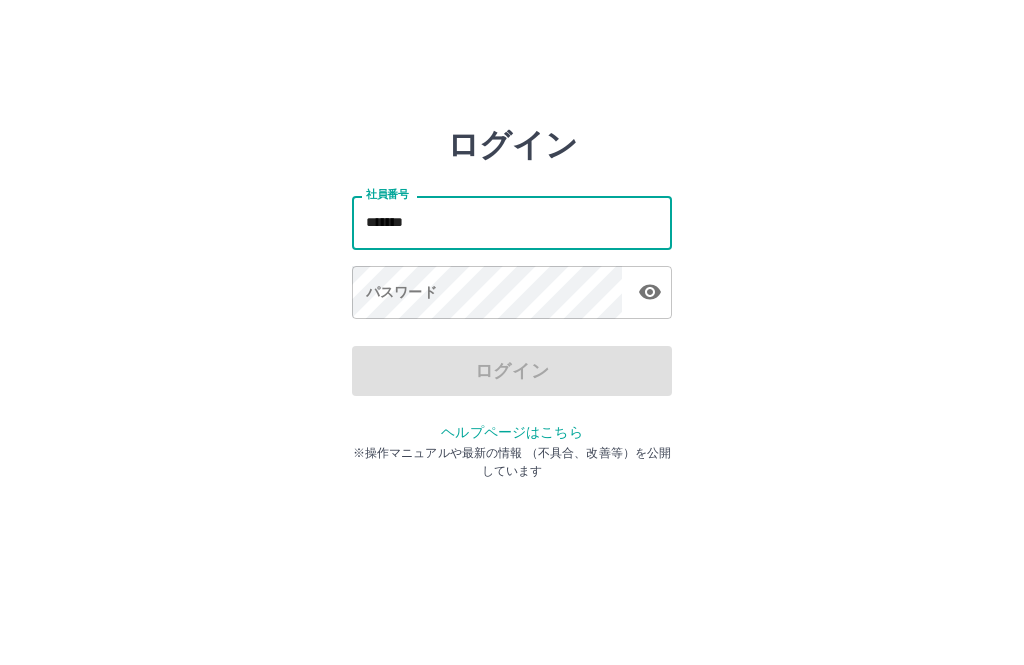 type on "*******" 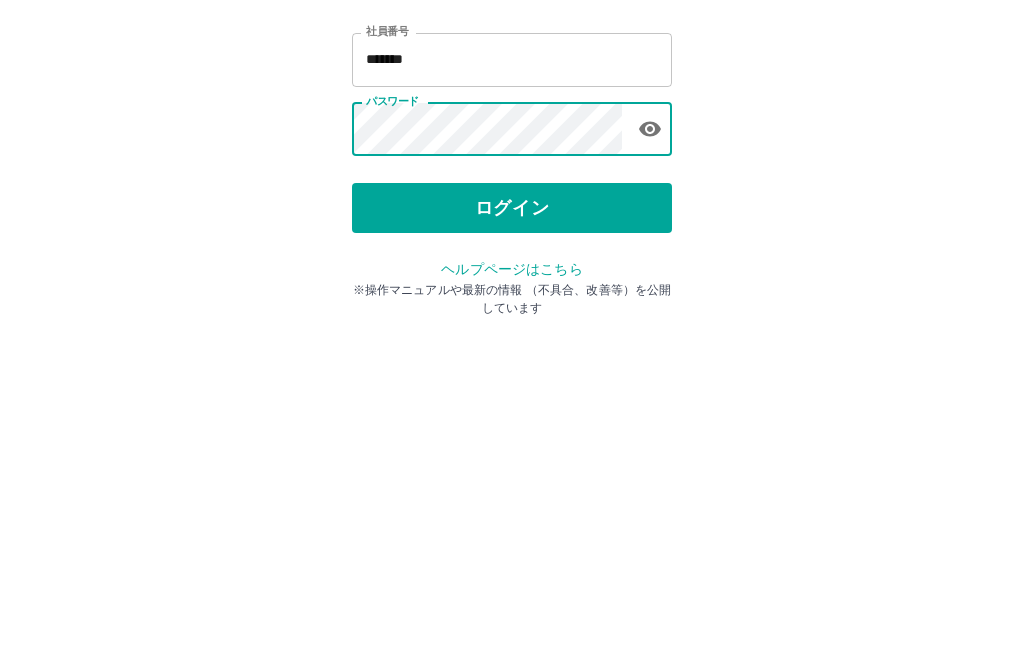 click on "ログイン" at bounding box center (512, 371) 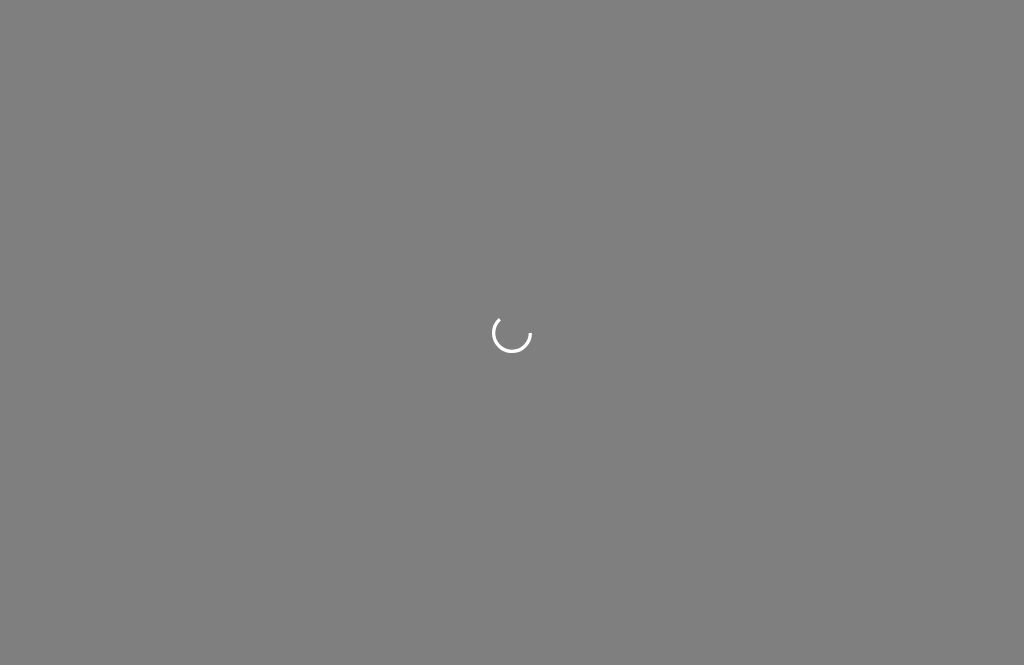 scroll, scrollTop: 0, scrollLeft: 0, axis: both 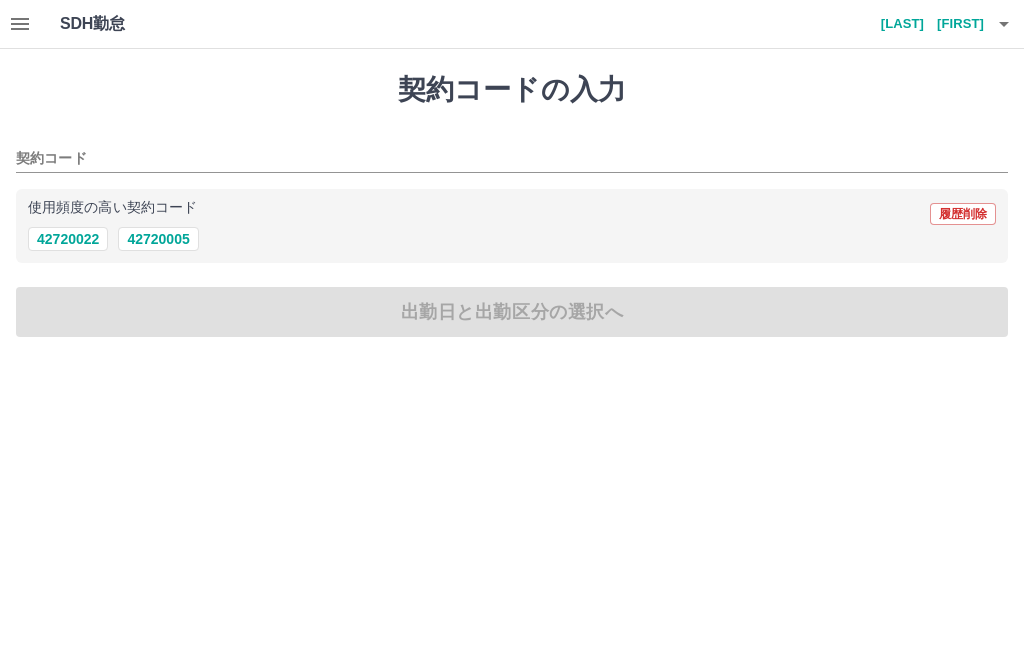click on "42720005" at bounding box center [158, 239] 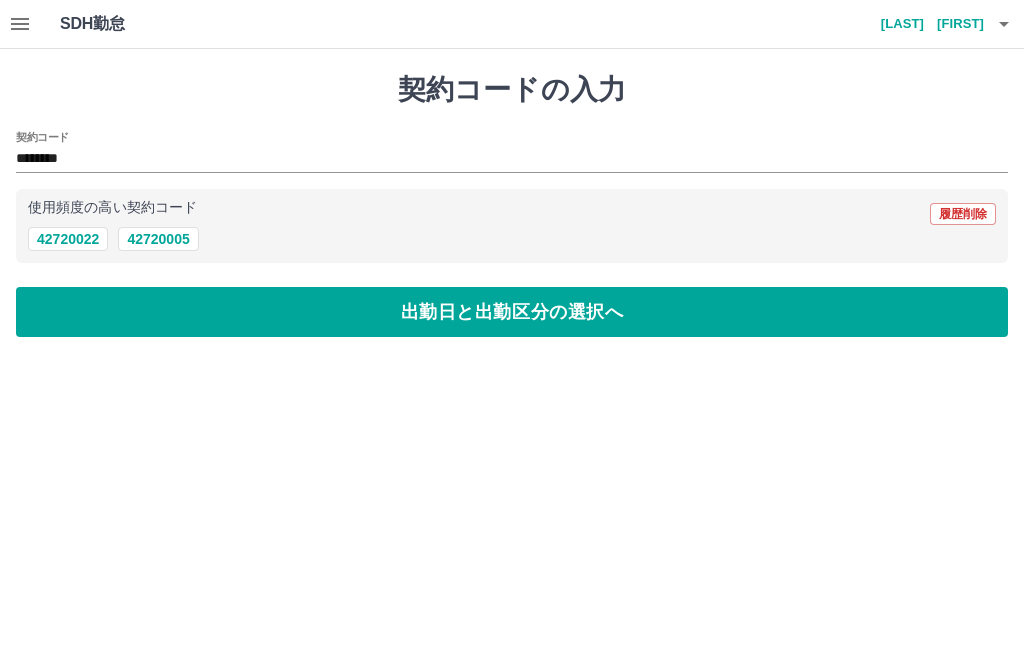 click on "出勤日と出勤区分の選択へ" at bounding box center [512, 312] 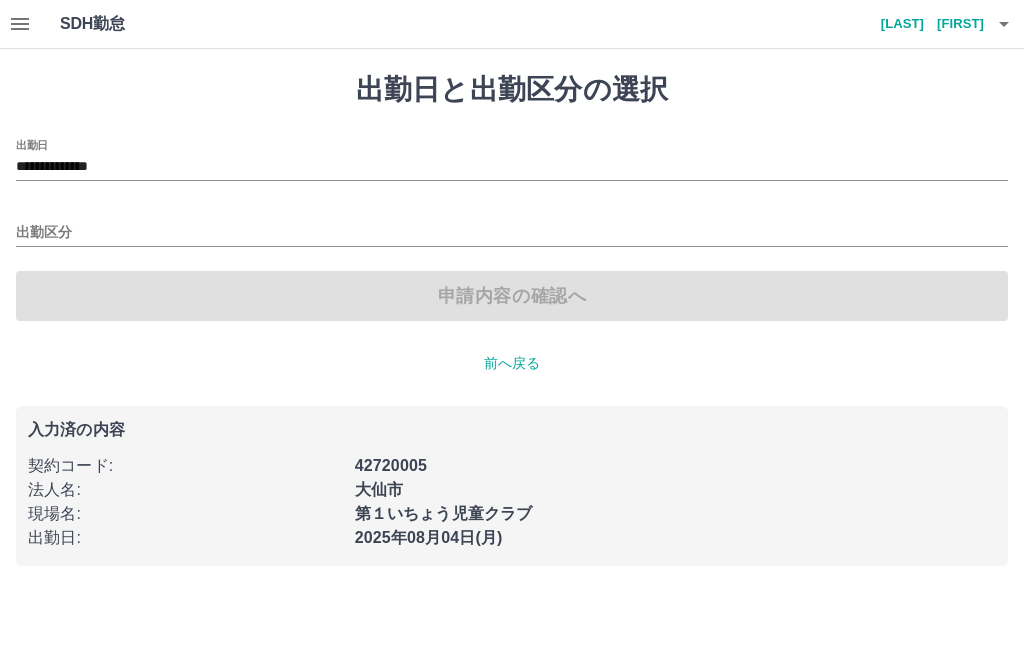 click on "出勤区分" at bounding box center (512, 233) 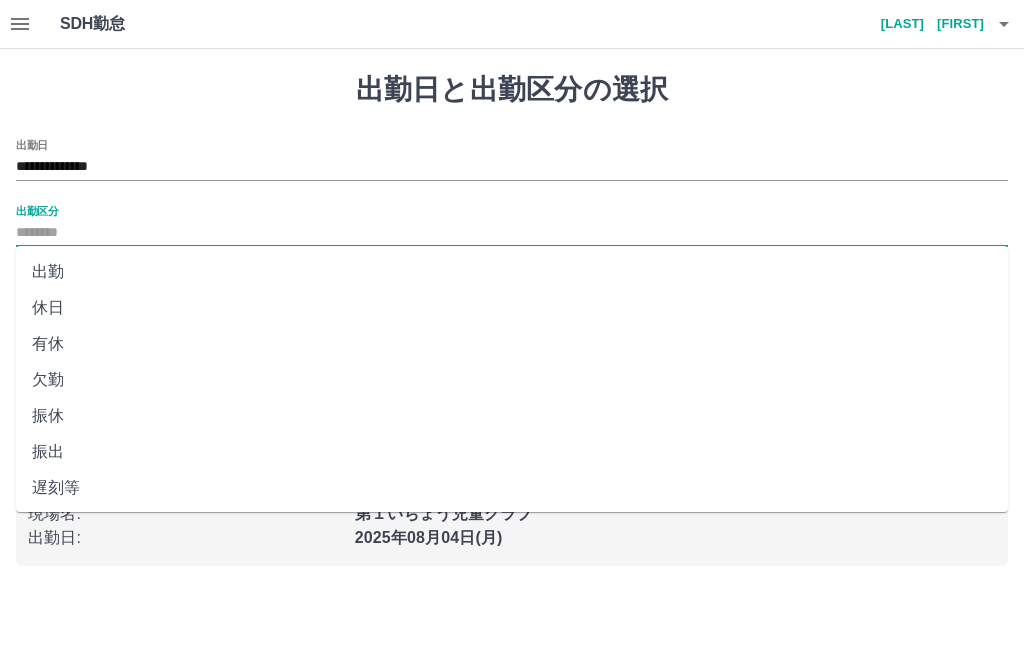 click on "出勤" at bounding box center (512, 272) 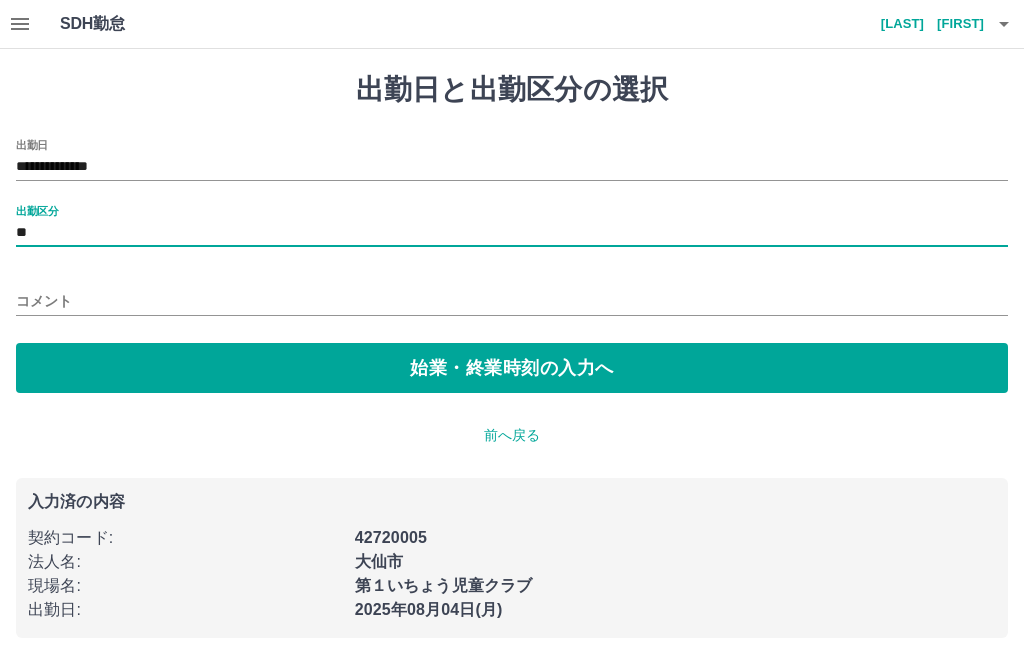 click on "始業・終業時刻の入力へ" at bounding box center [512, 368] 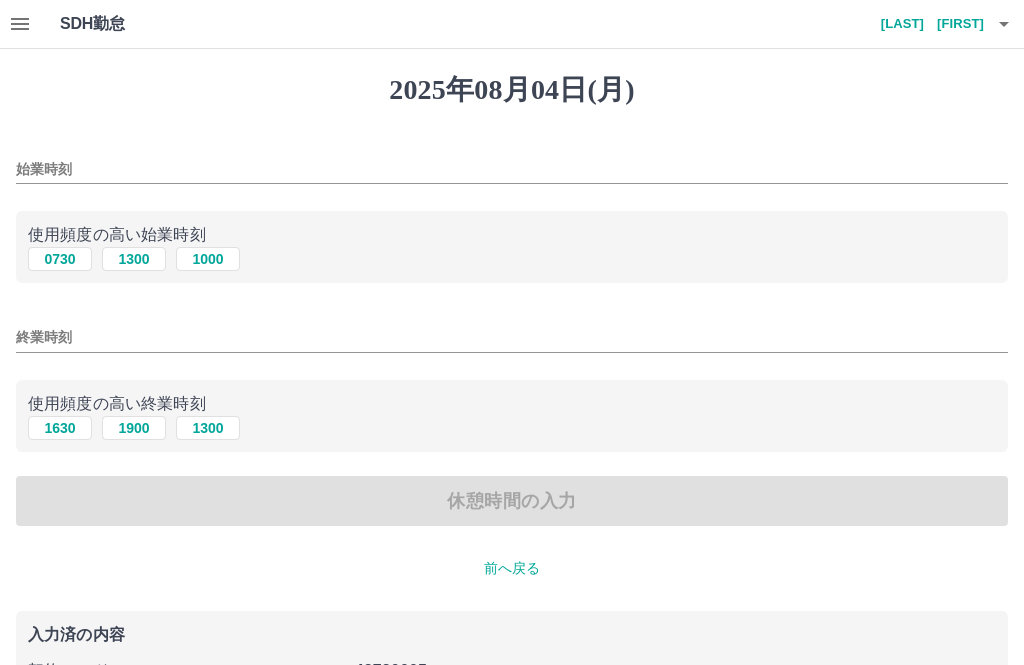 click on "0730" at bounding box center [60, 259] 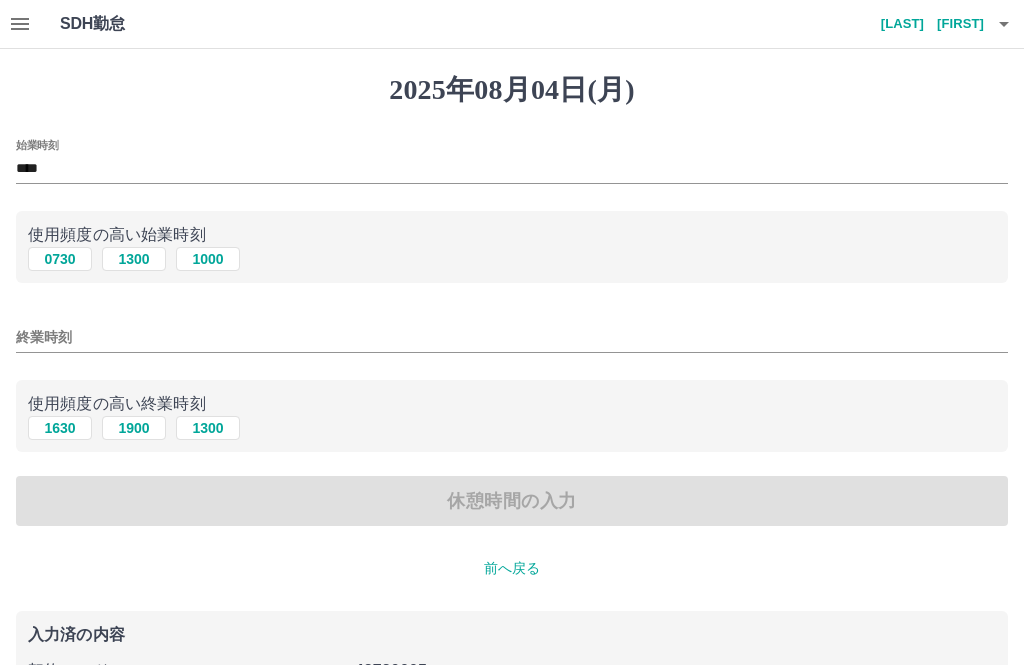 click on "1900" at bounding box center [134, 428] 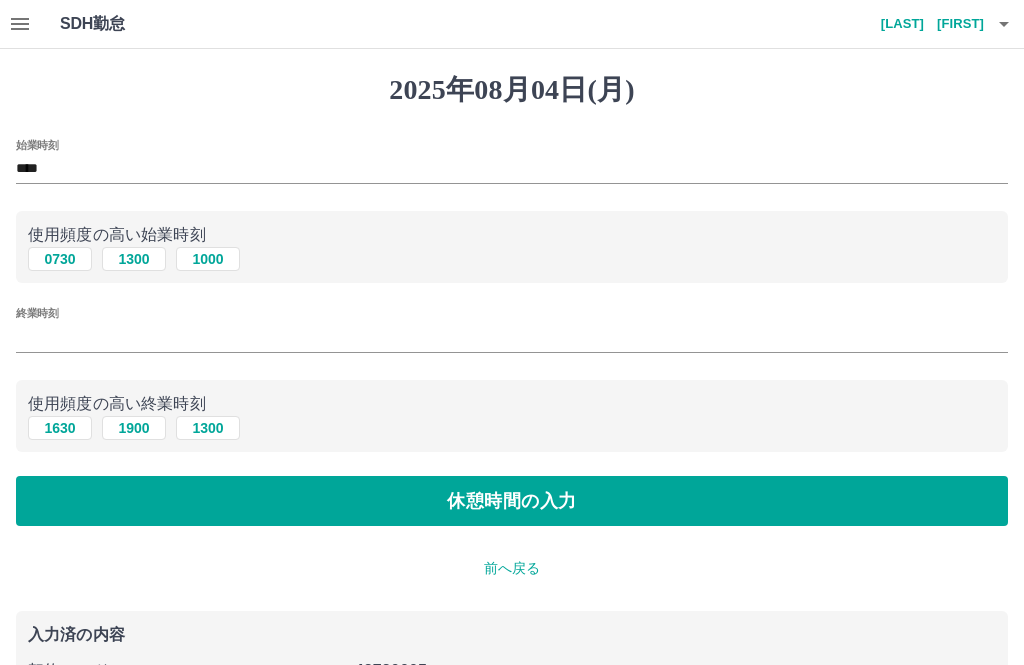 type on "****" 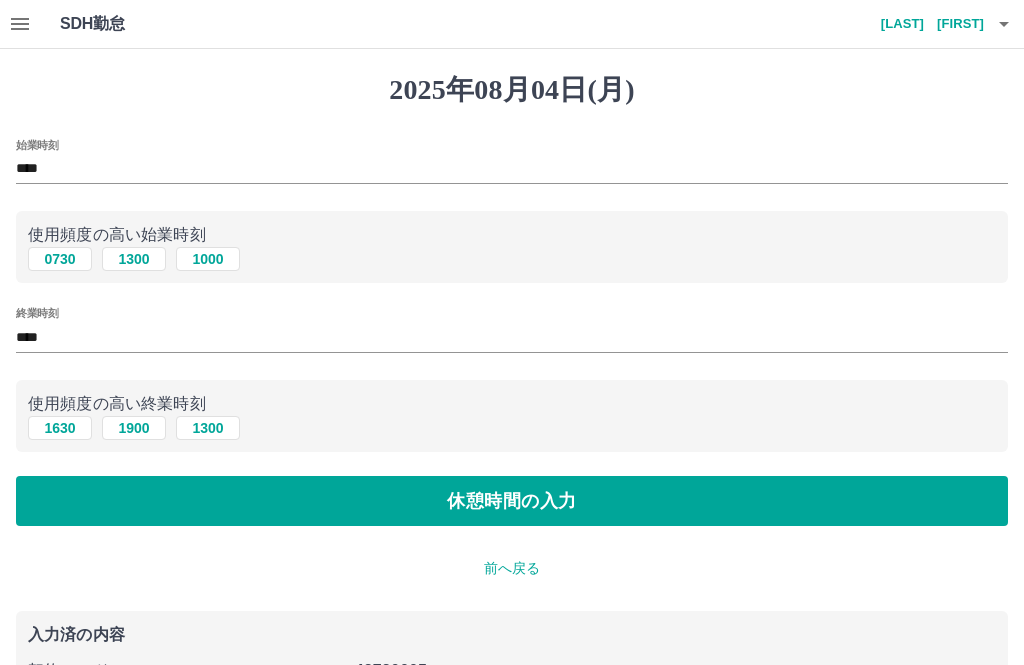 click on "休憩時間の入力" at bounding box center [512, 501] 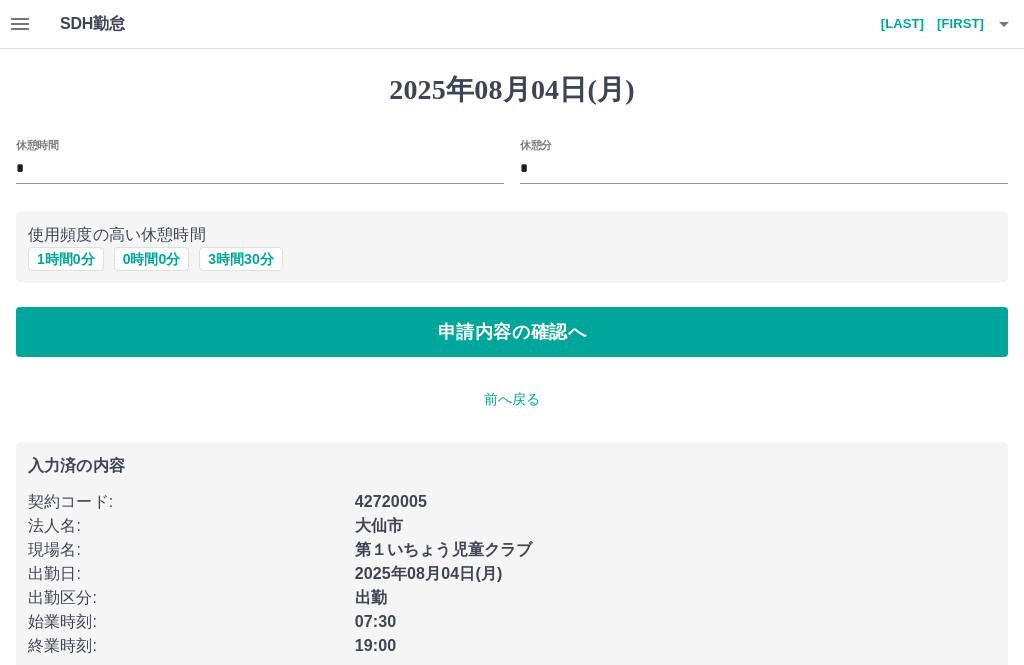 click on "3 時間 30 分" at bounding box center (240, 259) 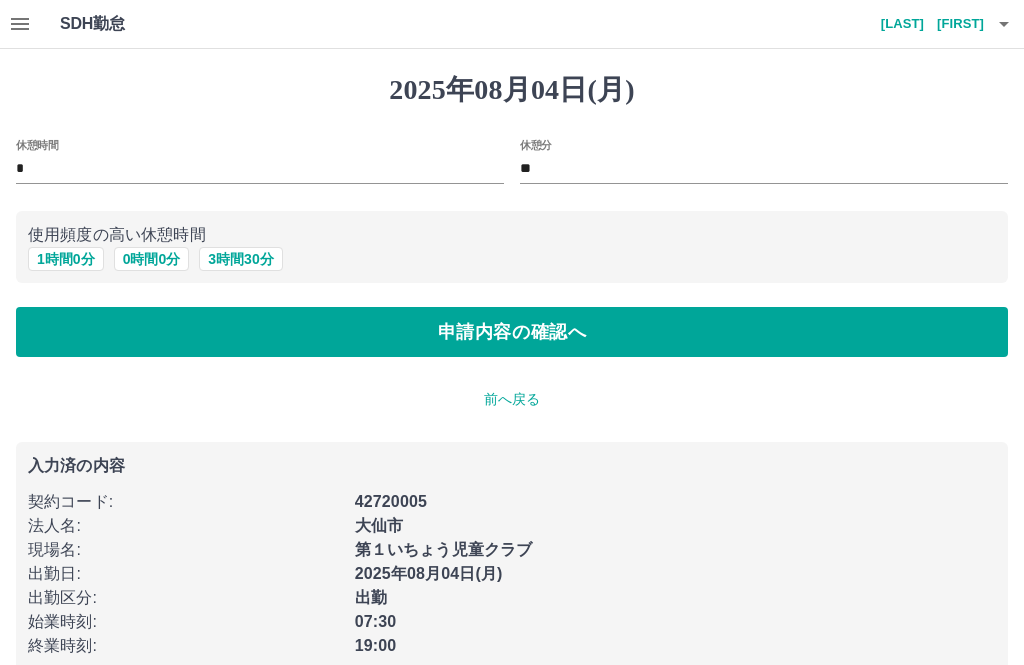 click on "申請内容の確認へ" at bounding box center (512, 332) 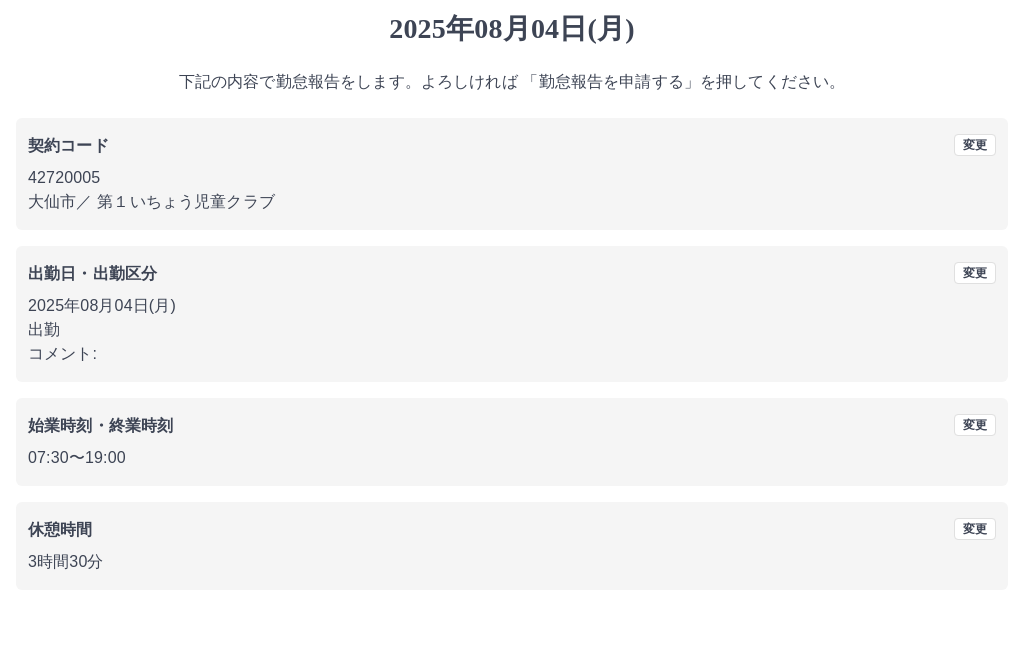scroll, scrollTop: 19, scrollLeft: 0, axis: vertical 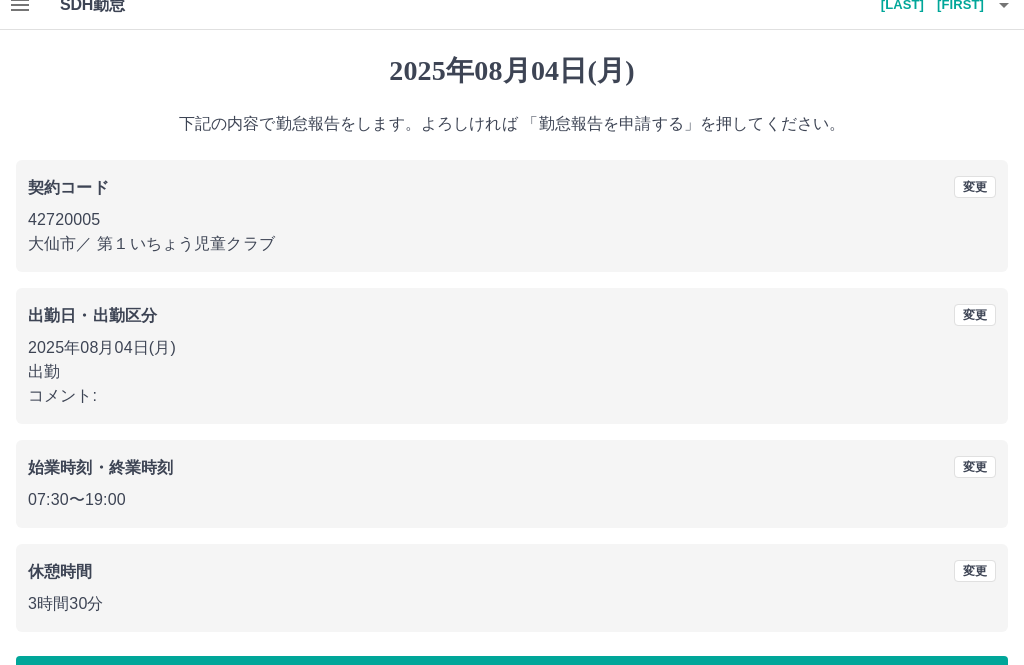 click on "勤怠報告を申請する" at bounding box center (512, 681) 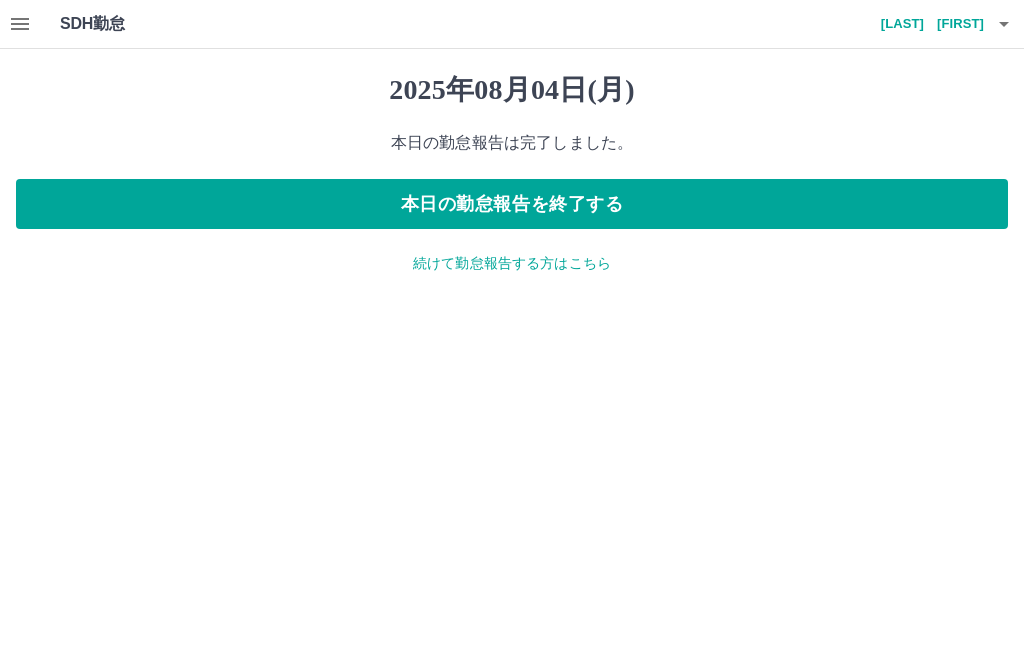 click on "本日の勤怠報告を終了する" at bounding box center (512, 204) 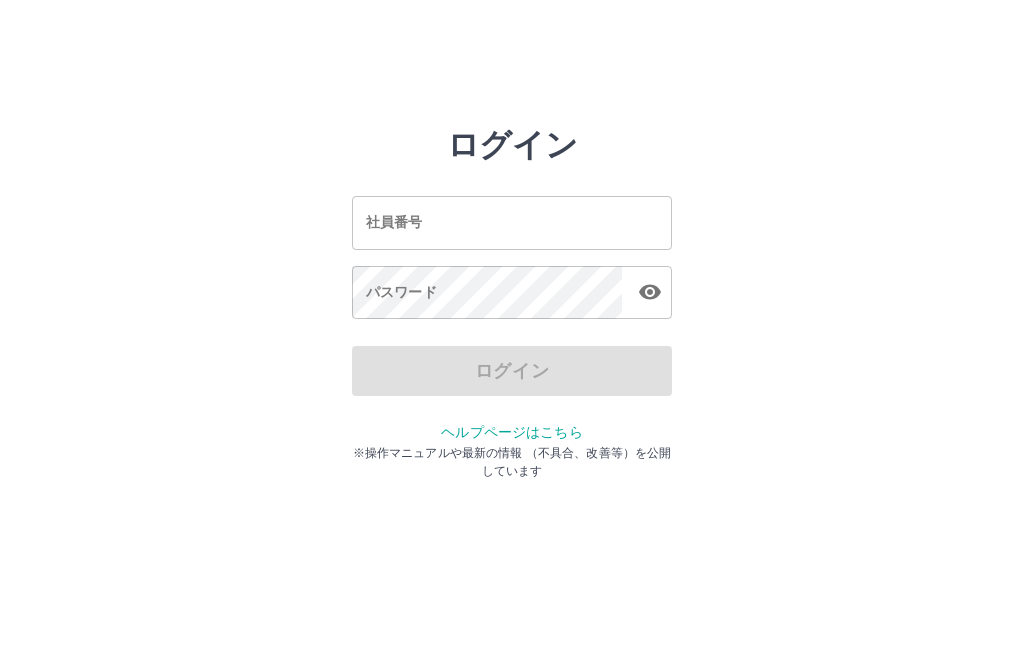 scroll, scrollTop: 0, scrollLeft: 0, axis: both 